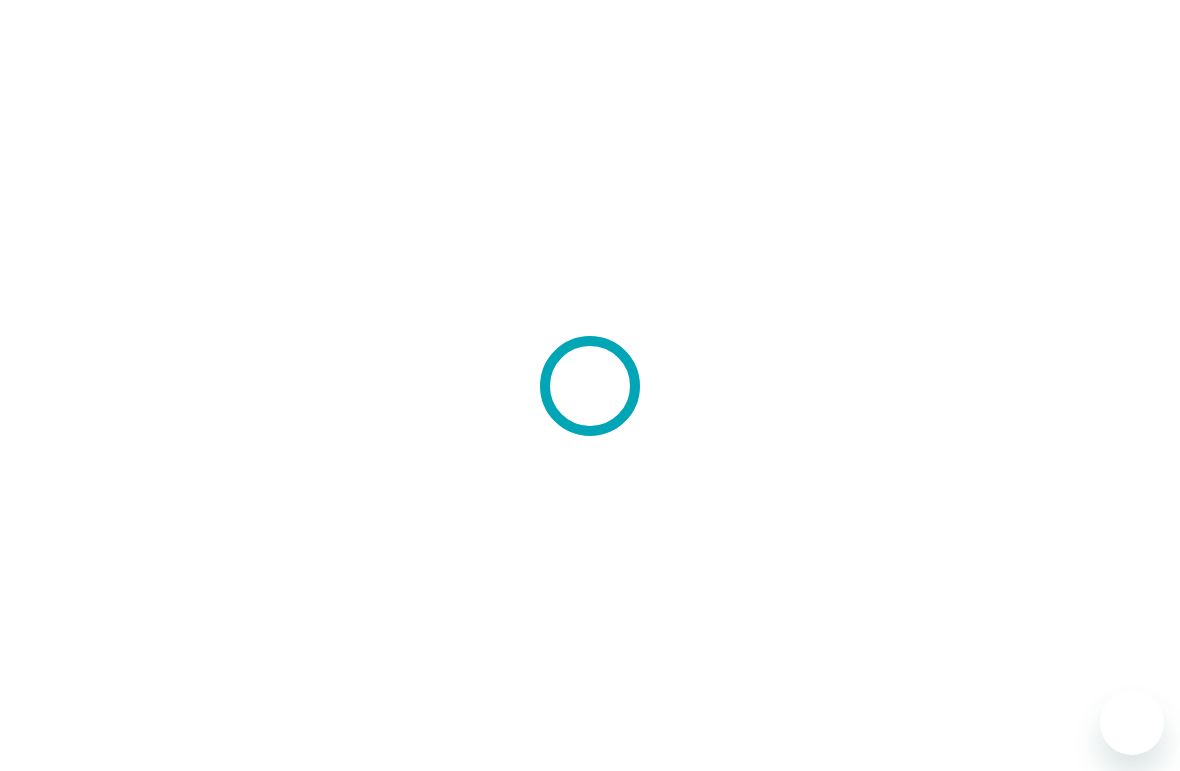 scroll, scrollTop: 0, scrollLeft: 0, axis: both 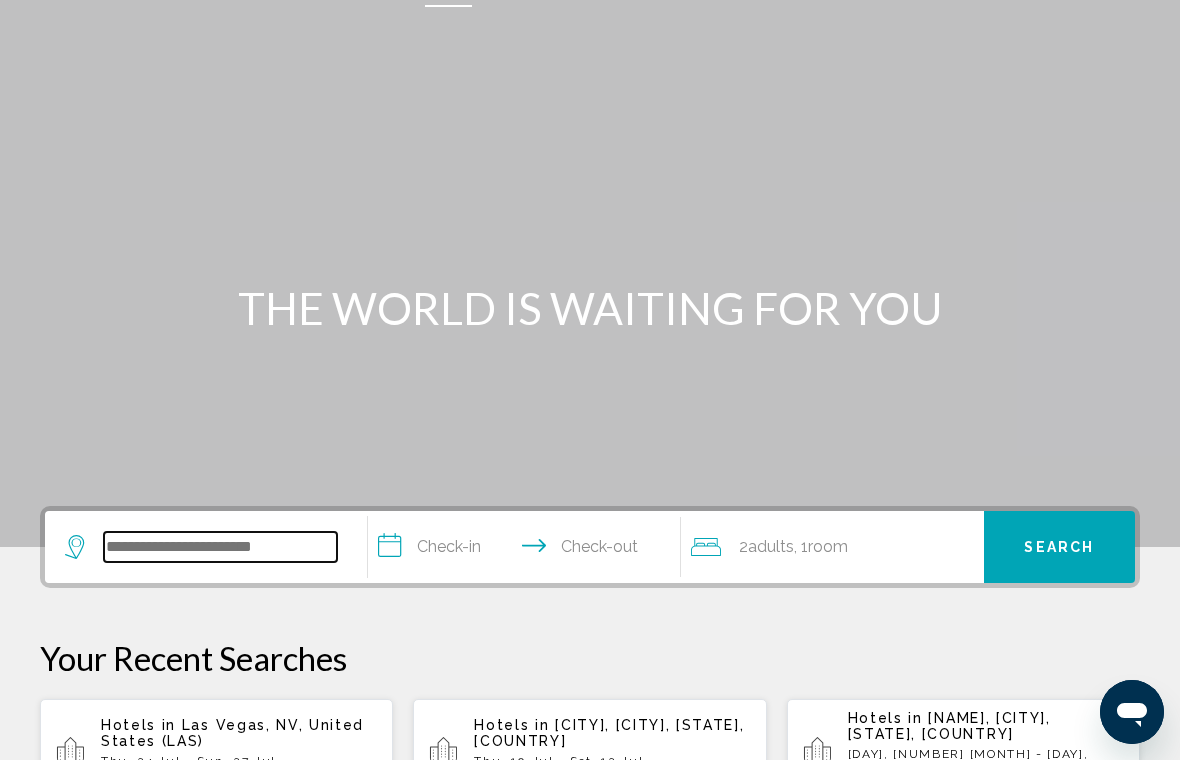 click at bounding box center [220, 558] 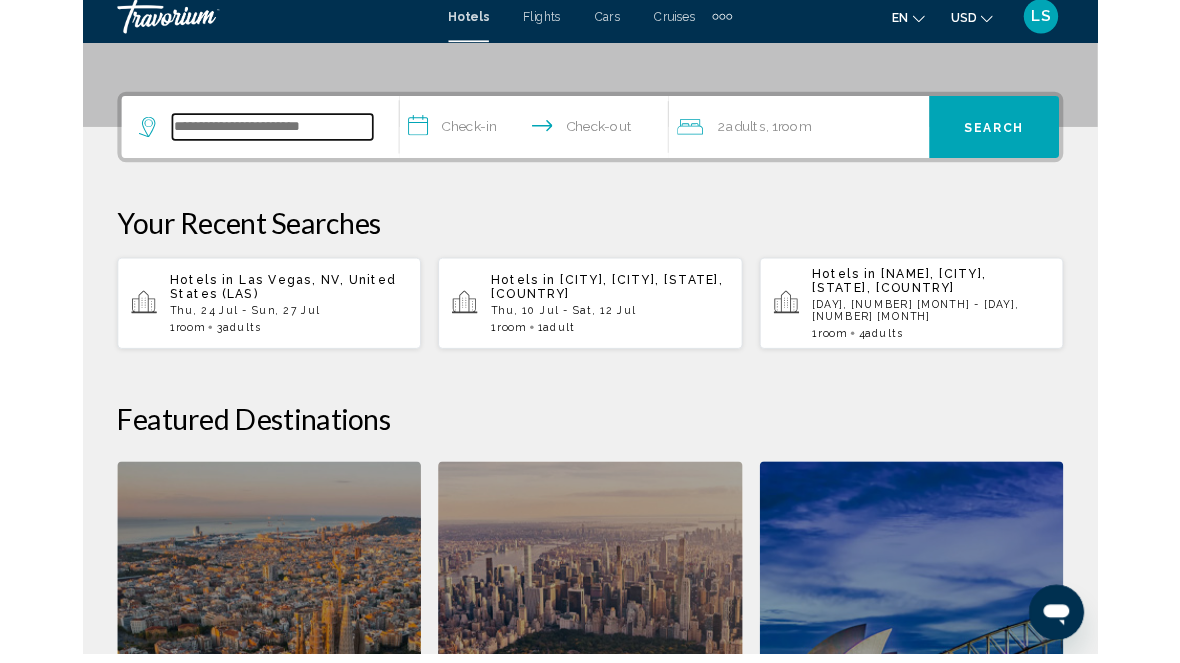 scroll, scrollTop: 474, scrollLeft: 0, axis: vertical 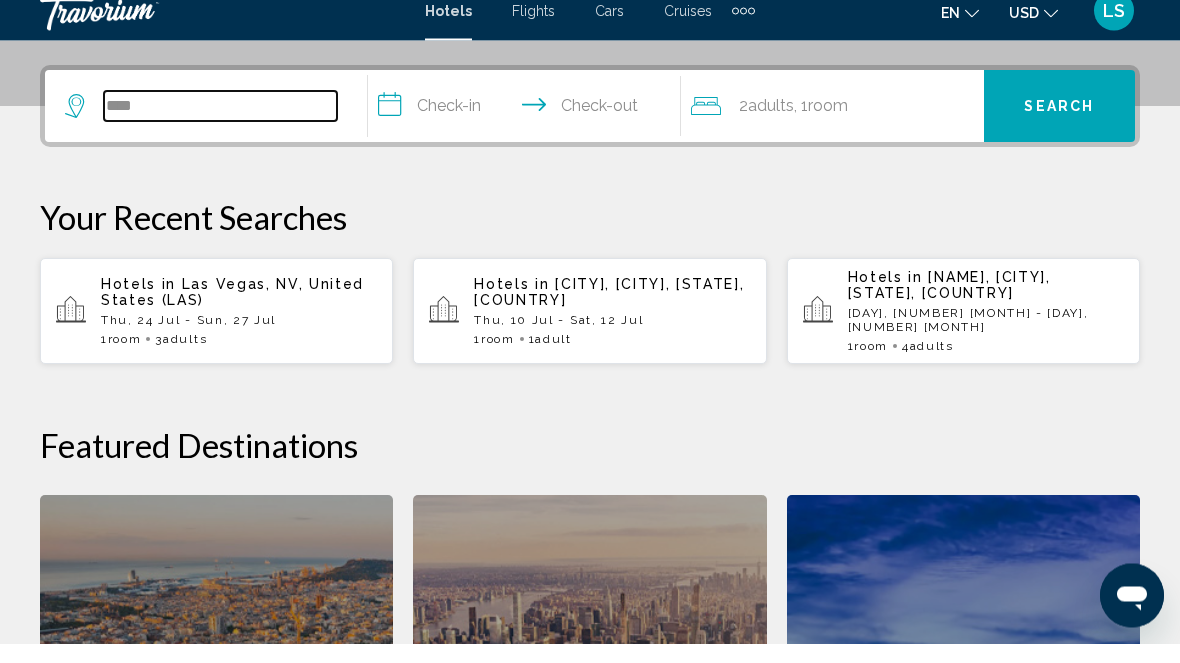type on "***" 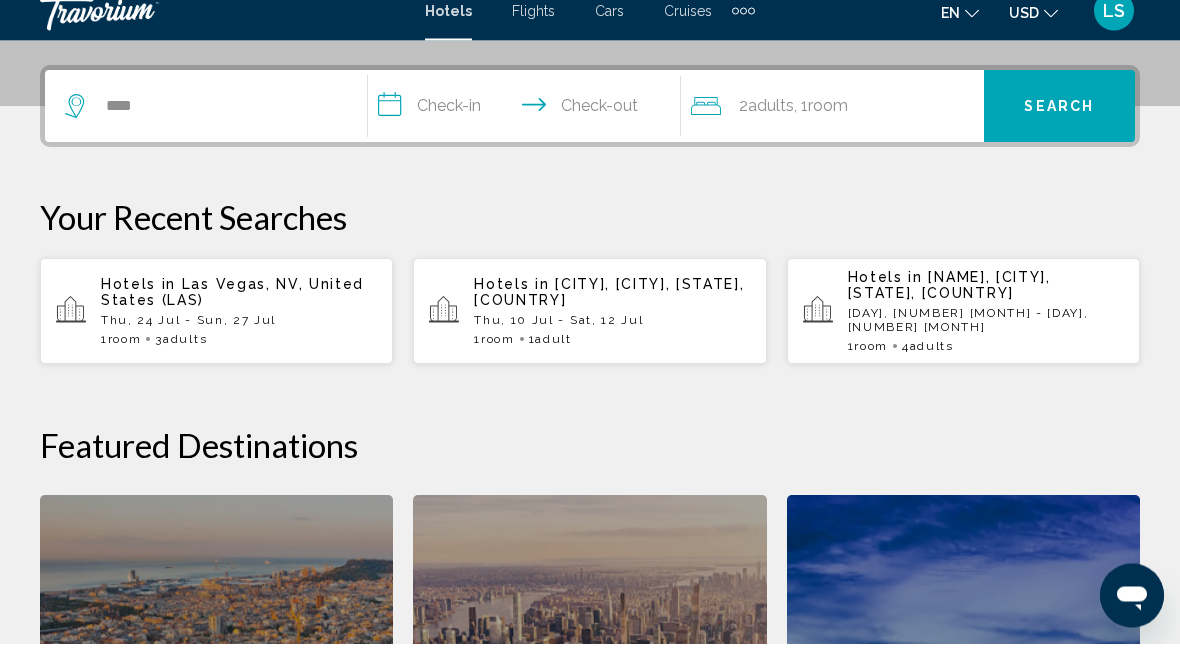 click on "Thu, 24 Jul - Sun, 27 Jul" at bounding box center (239, 340) 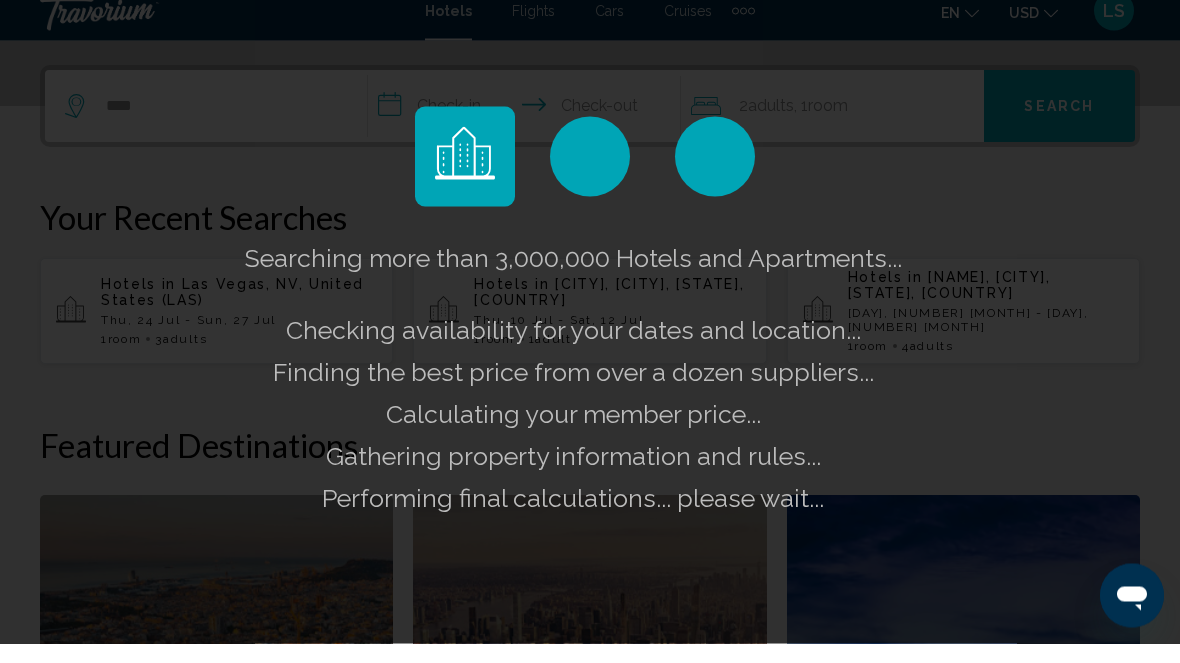 scroll, scrollTop: 494, scrollLeft: 0, axis: vertical 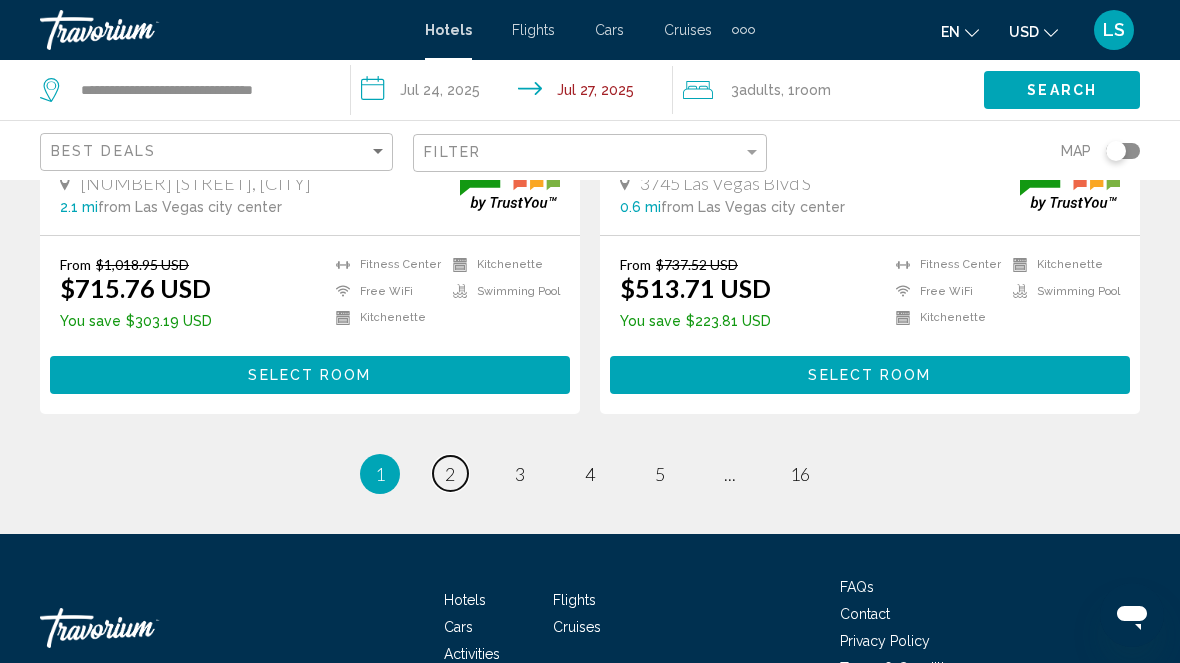 click on "2" at bounding box center (450, 474) 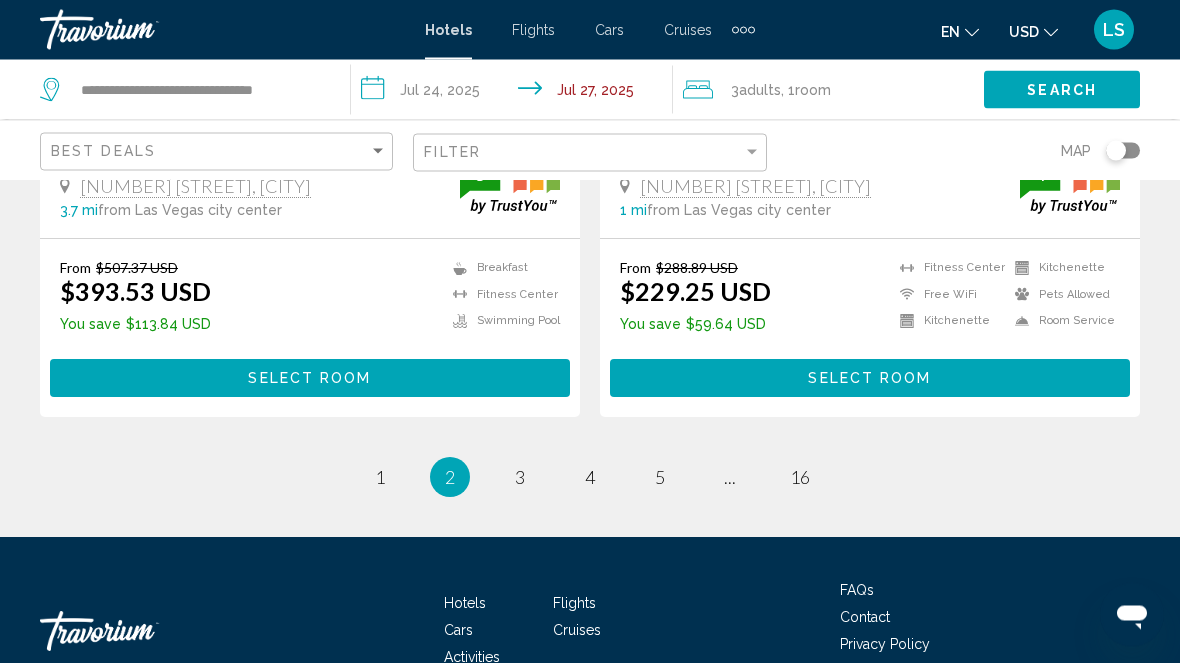scroll, scrollTop: 4155, scrollLeft: 0, axis: vertical 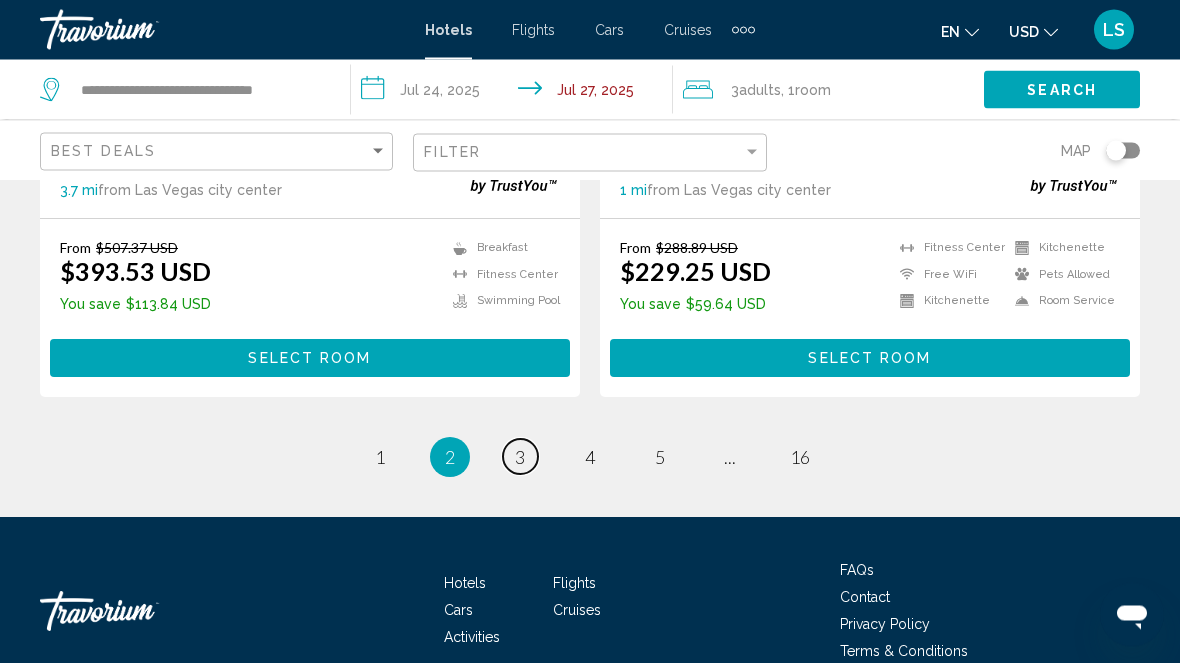 click on "page  3" at bounding box center (380, 457) 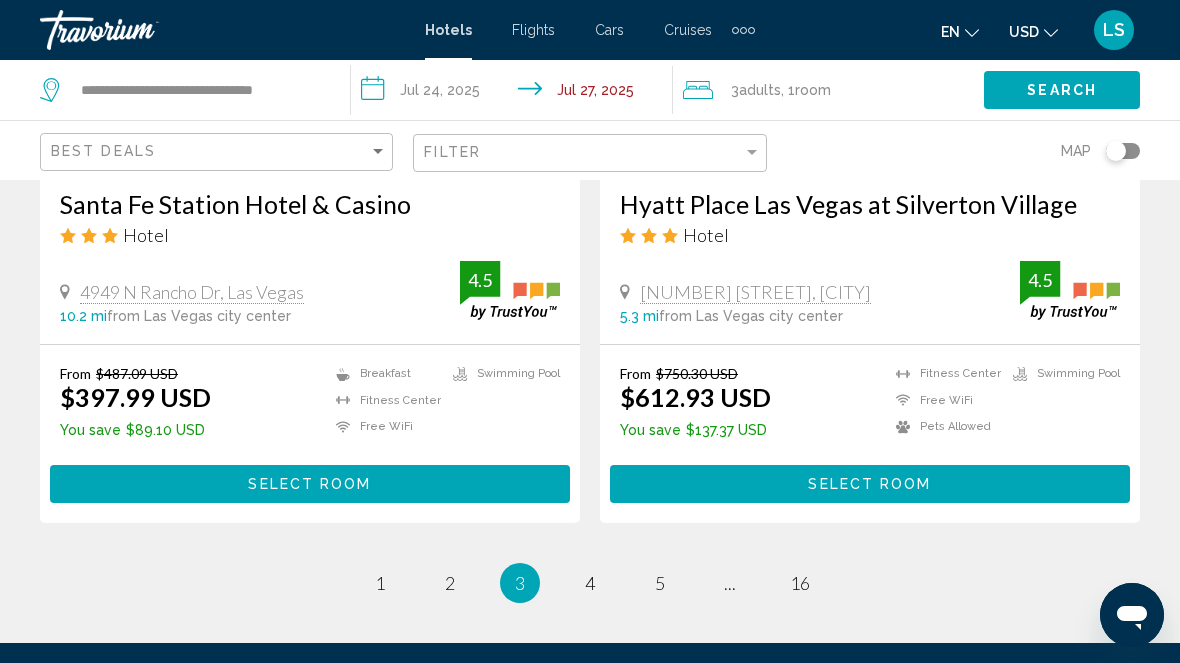 scroll, scrollTop: 4065, scrollLeft: 0, axis: vertical 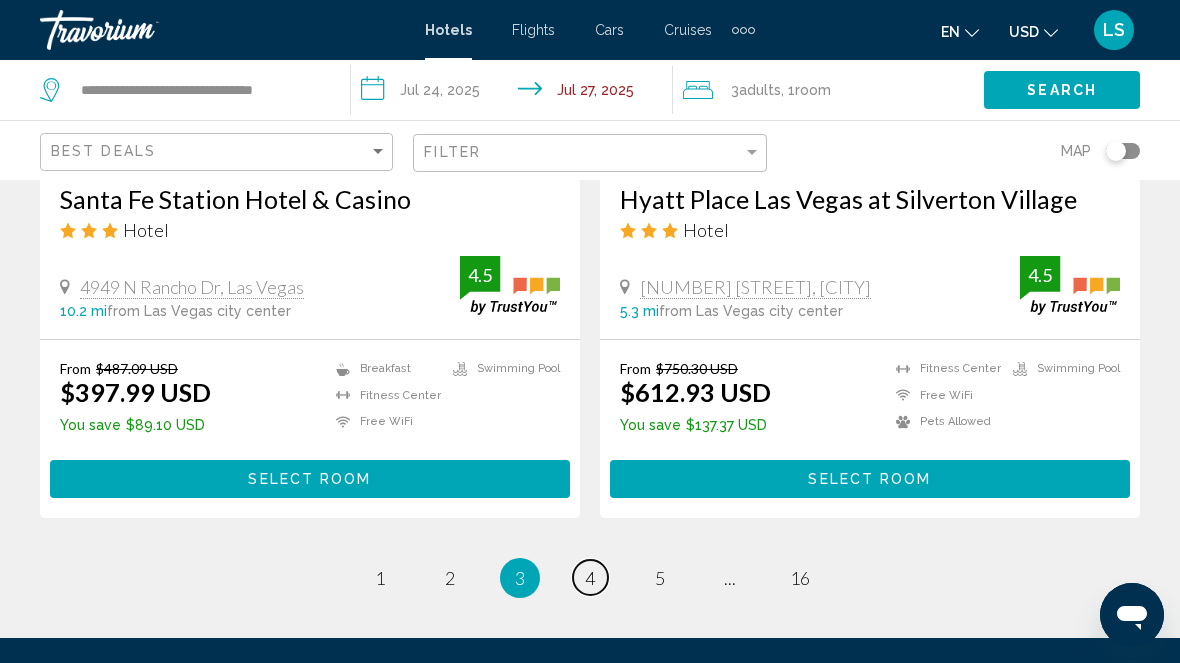 click on "page  4" at bounding box center (380, 577) 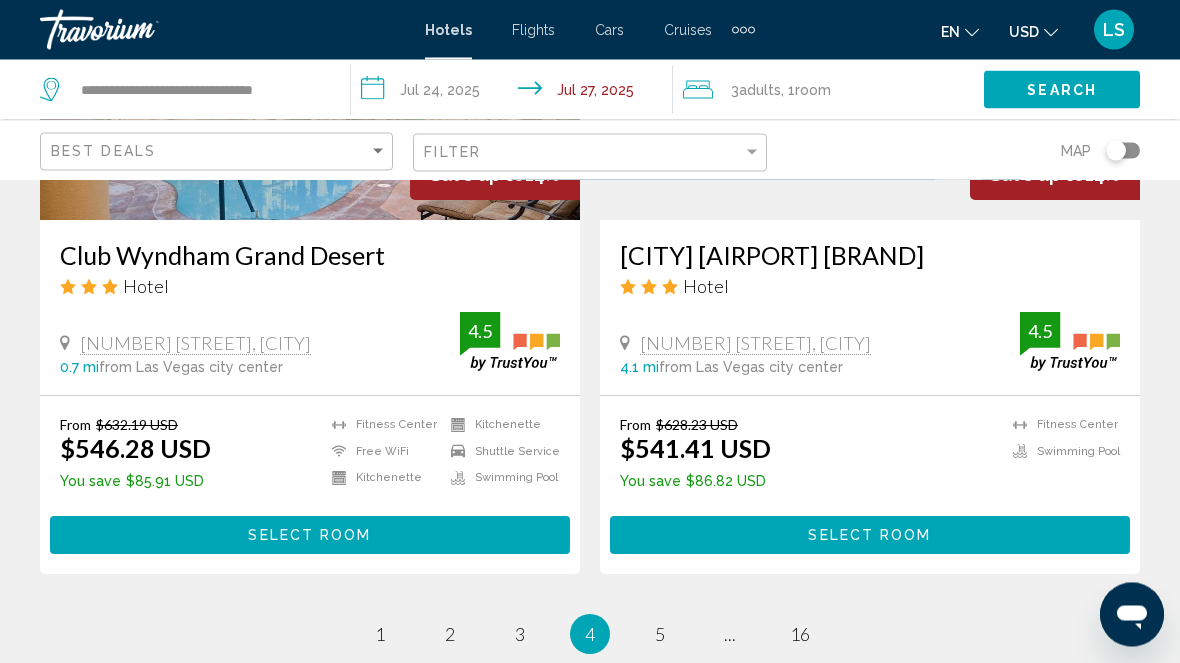 scroll, scrollTop: 3949, scrollLeft: 0, axis: vertical 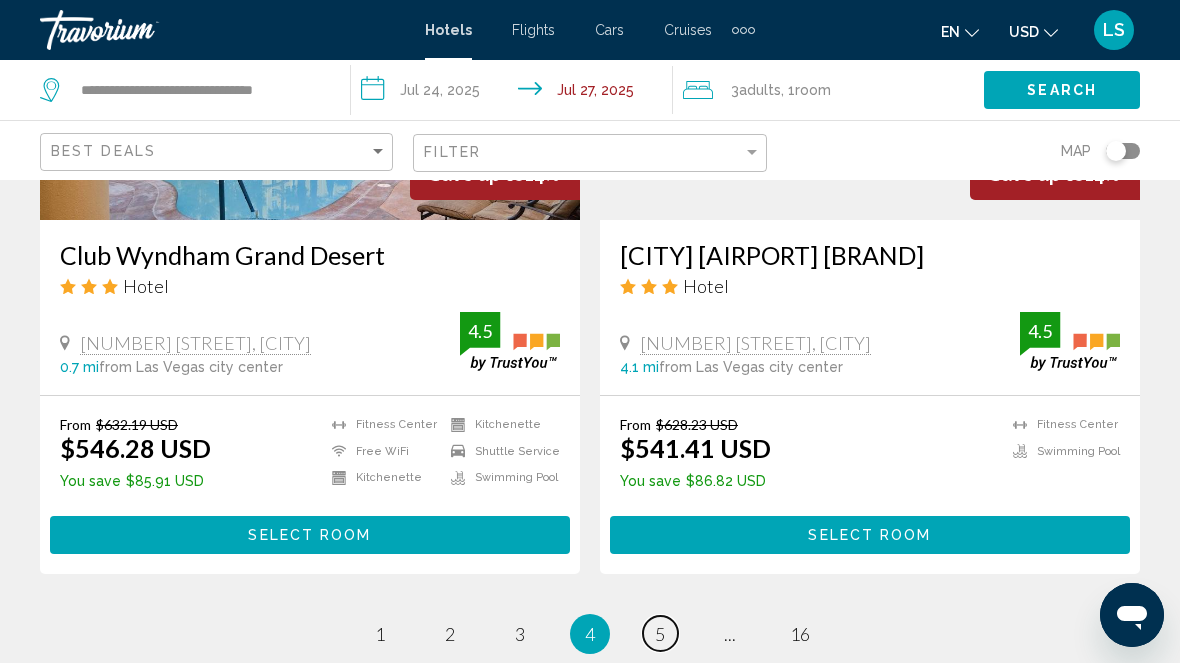 click on "page  5" at bounding box center (380, 633) 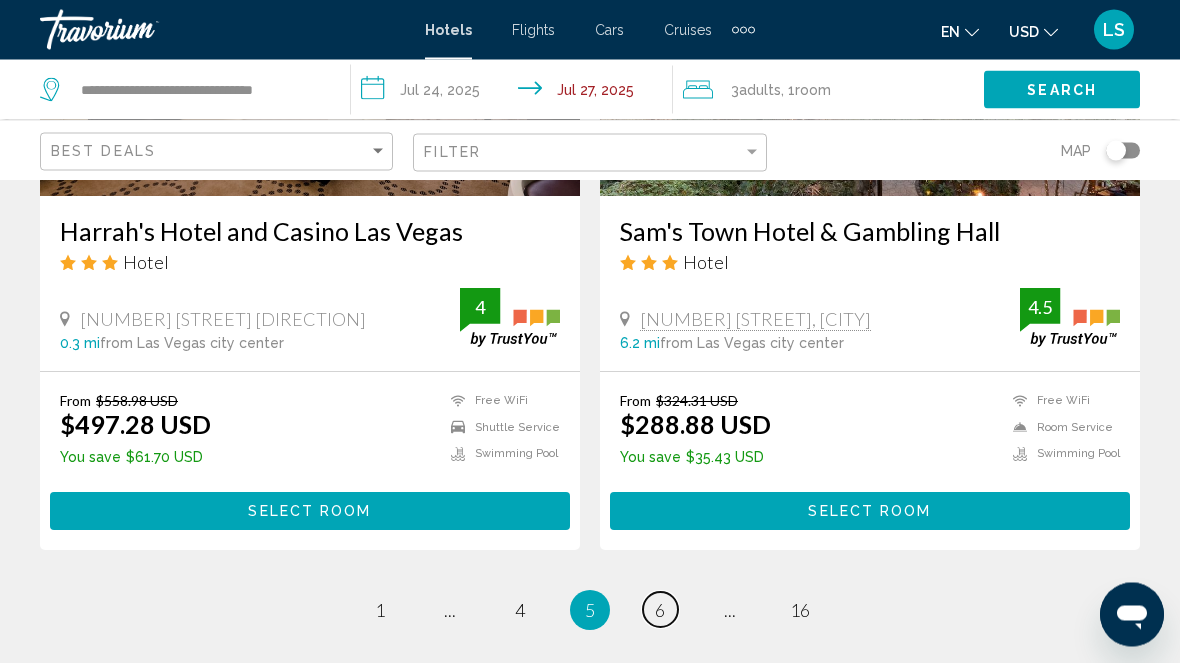 scroll, scrollTop: 4005, scrollLeft: 0, axis: vertical 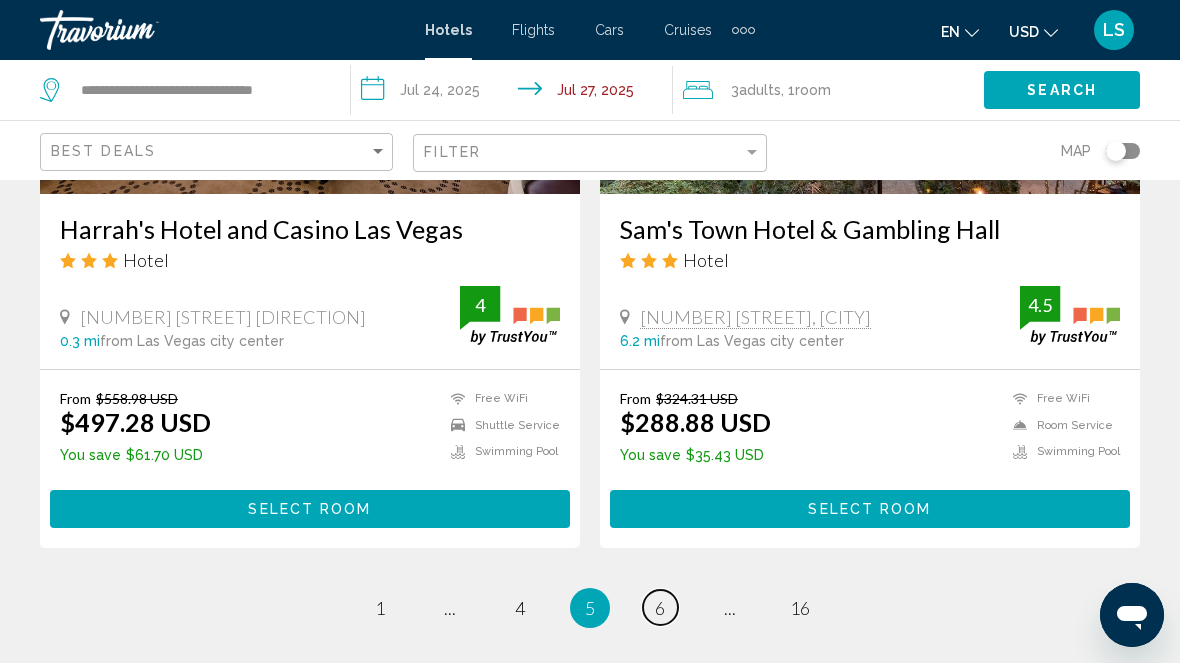 click on "page  6" at bounding box center [380, 607] 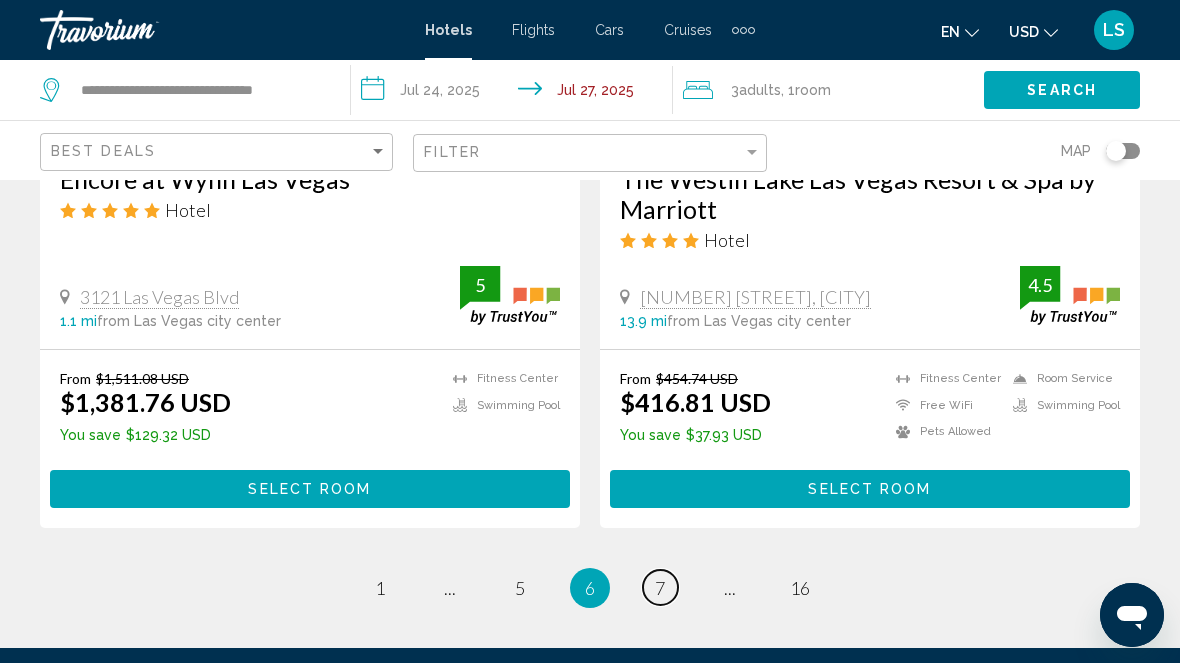 scroll, scrollTop: 4015, scrollLeft: 0, axis: vertical 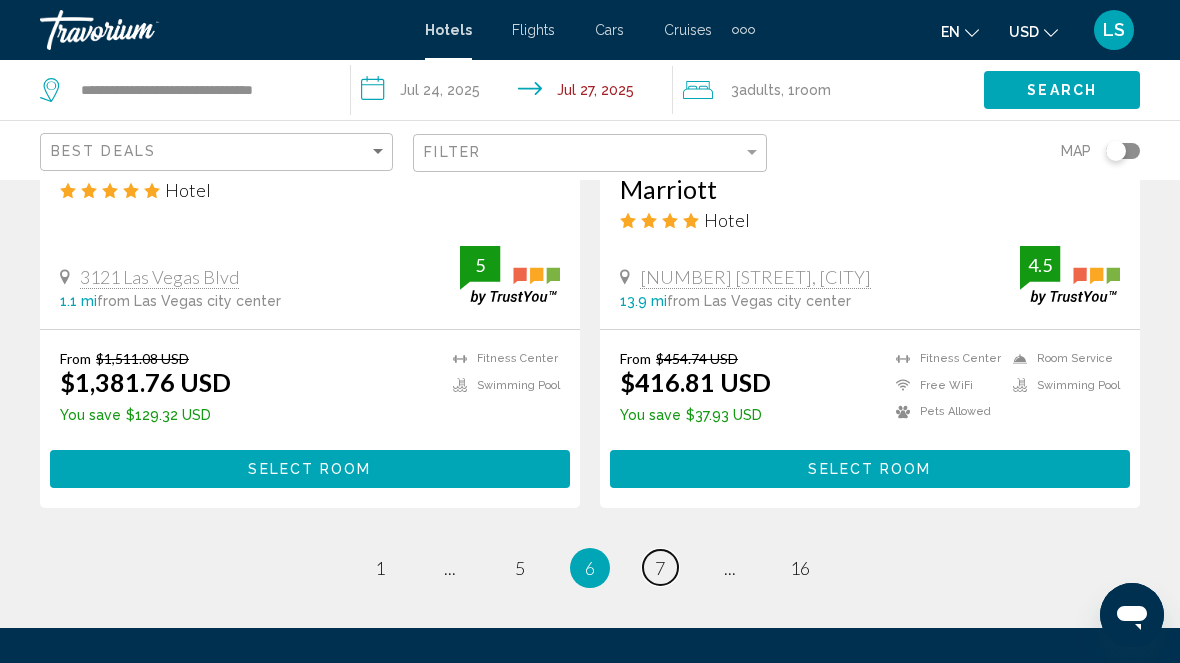 click on "7" at bounding box center (380, 568) 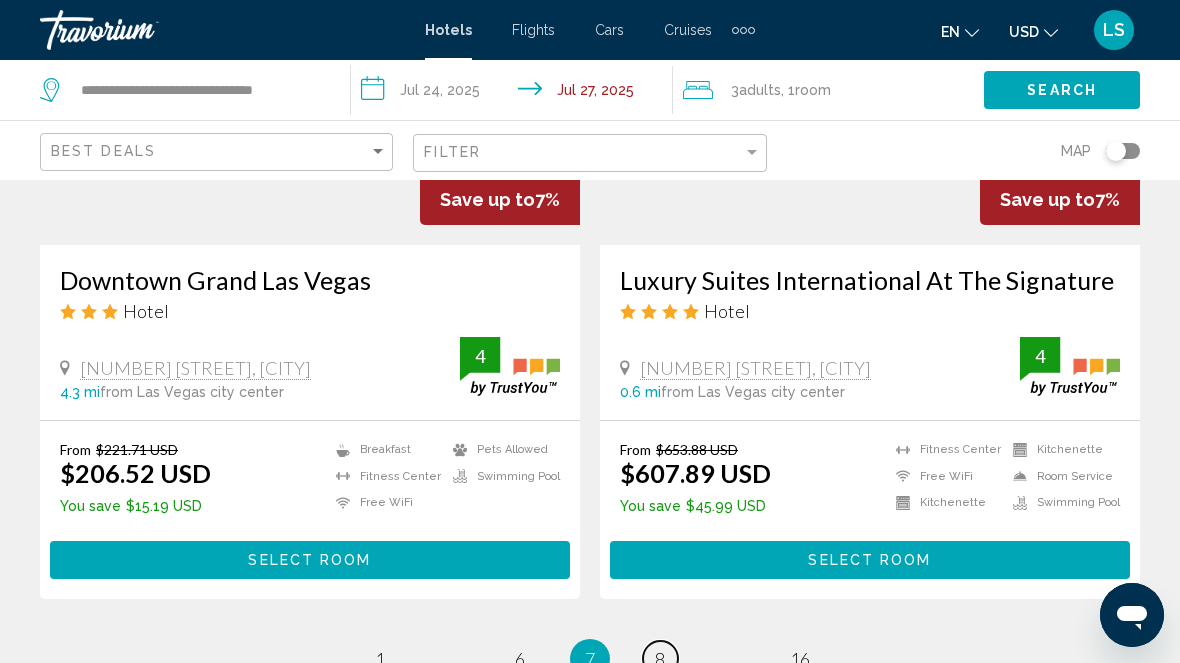 scroll, scrollTop: 3994, scrollLeft: 0, axis: vertical 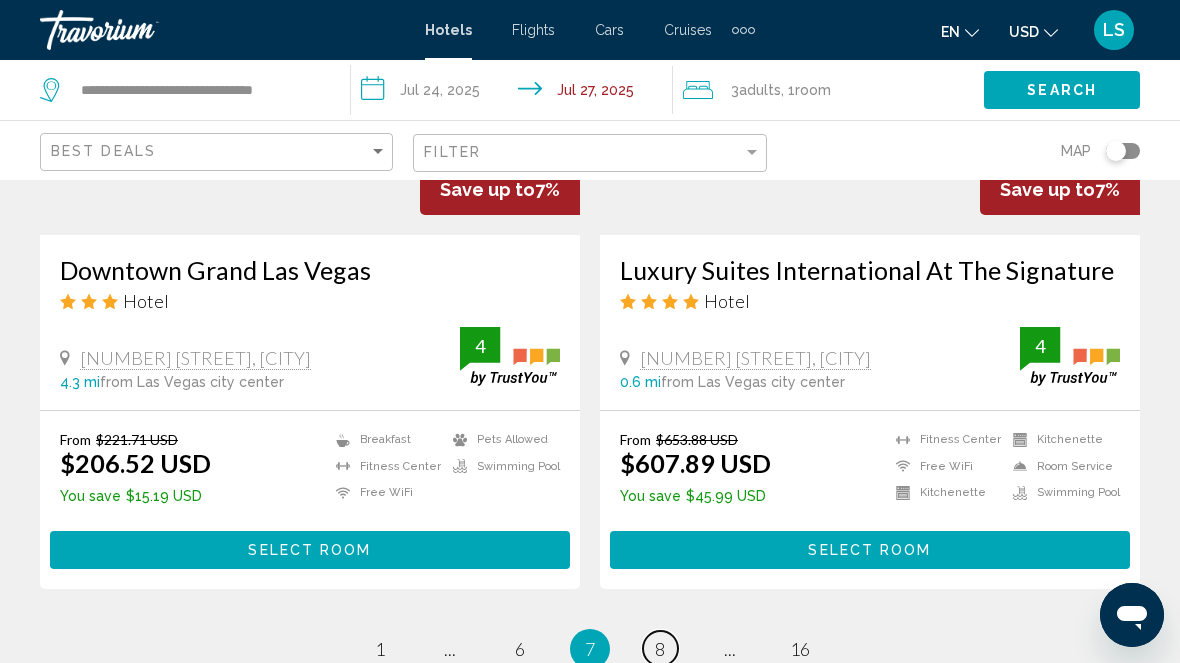 click on "page  8" at bounding box center [380, 648] 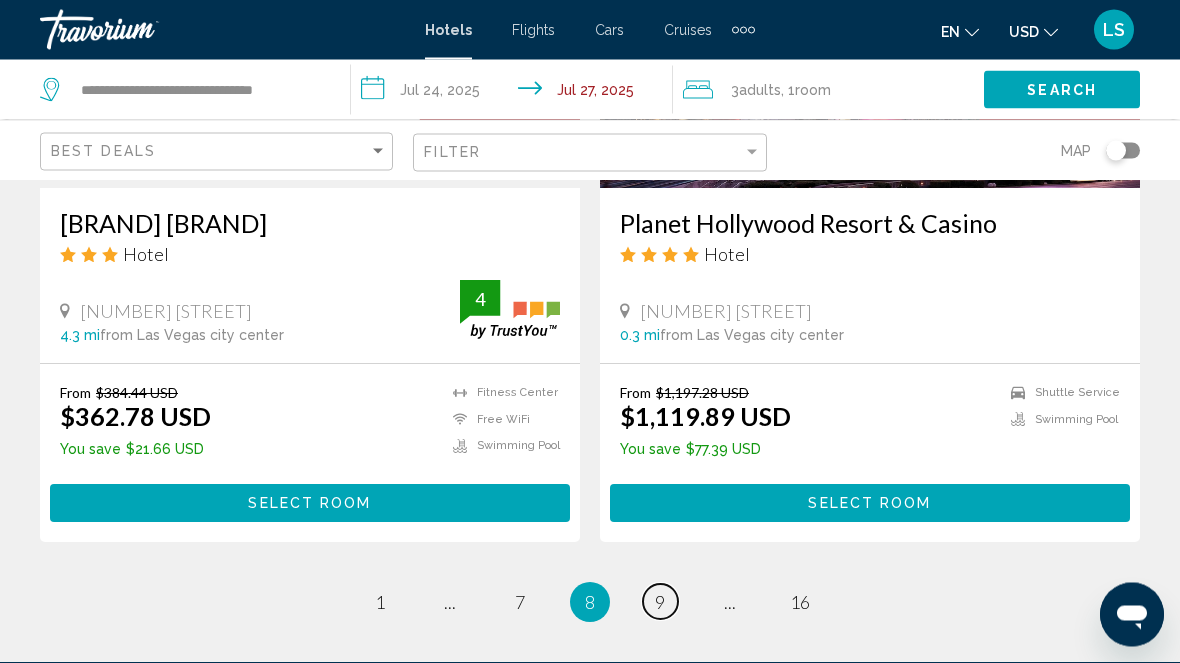 scroll, scrollTop: 4011, scrollLeft: 0, axis: vertical 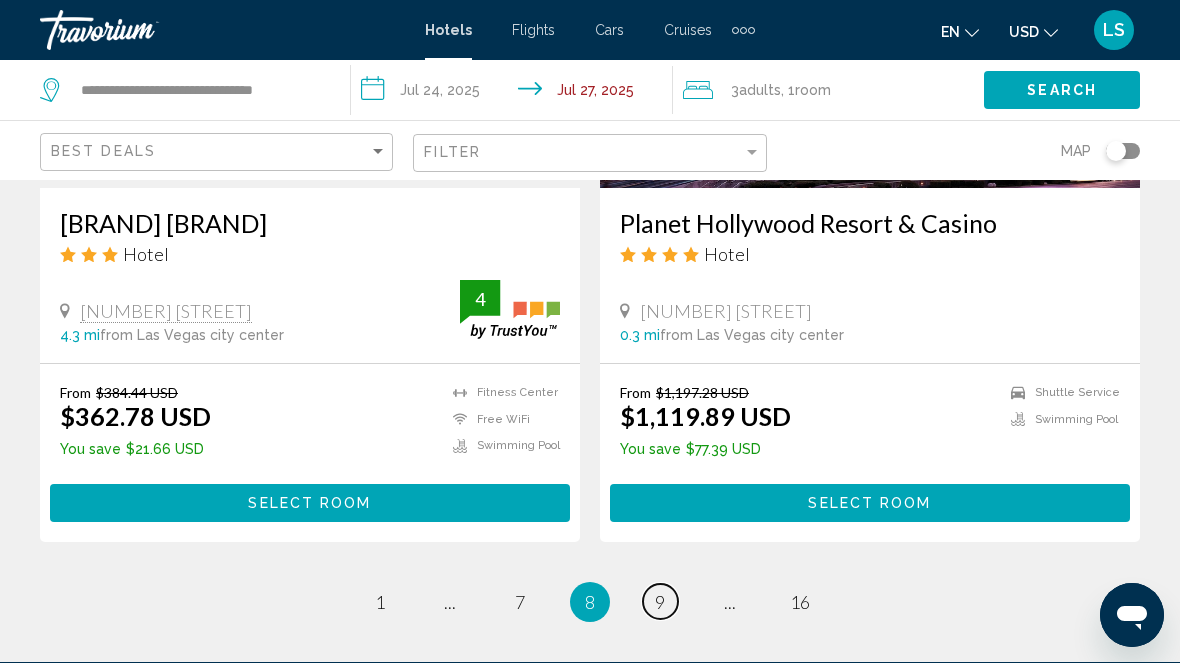 click on "9" at bounding box center [380, 602] 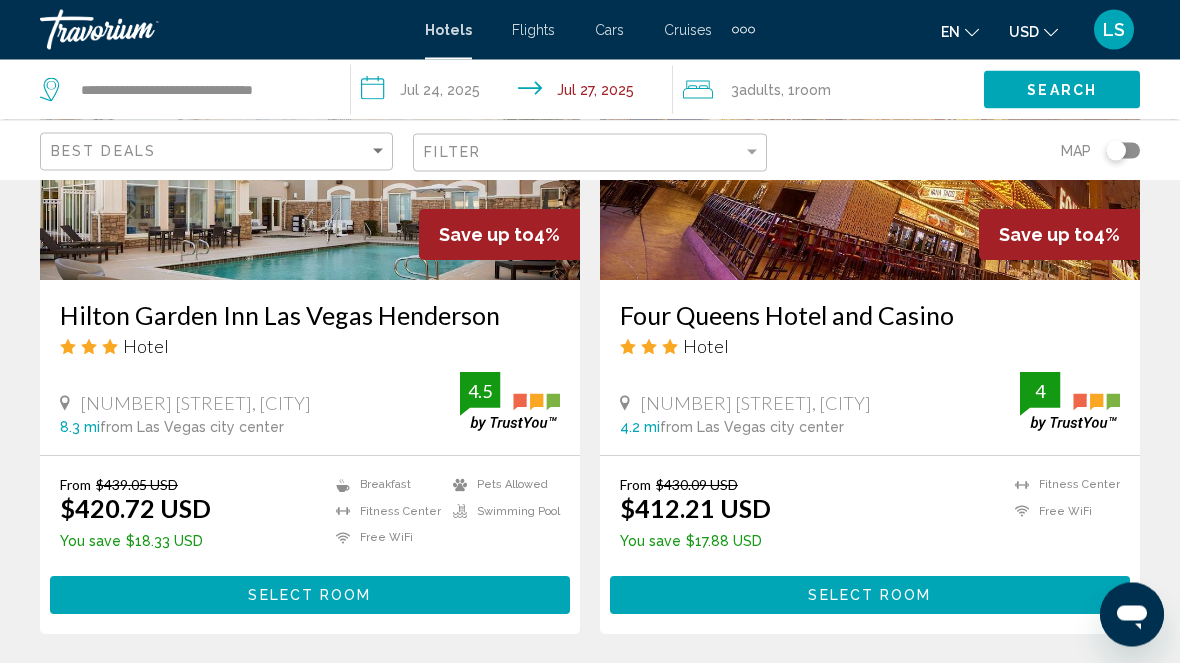 scroll, scrollTop: 3949, scrollLeft: 0, axis: vertical 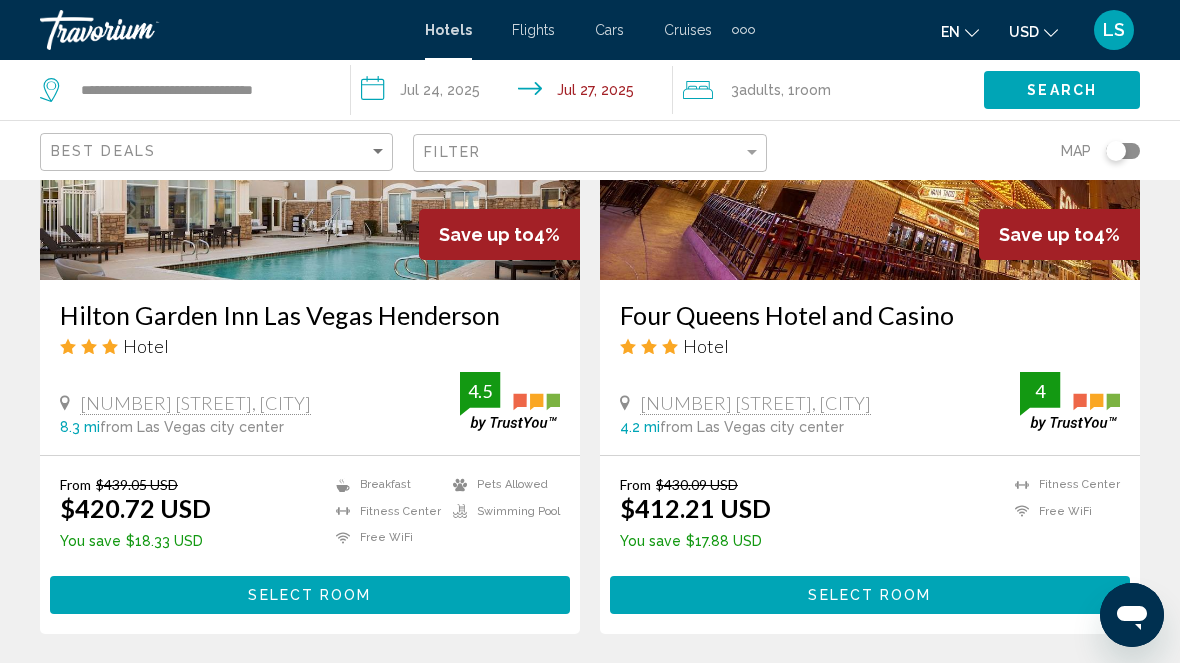 click on "page  10" at bounding box center (380, 693) 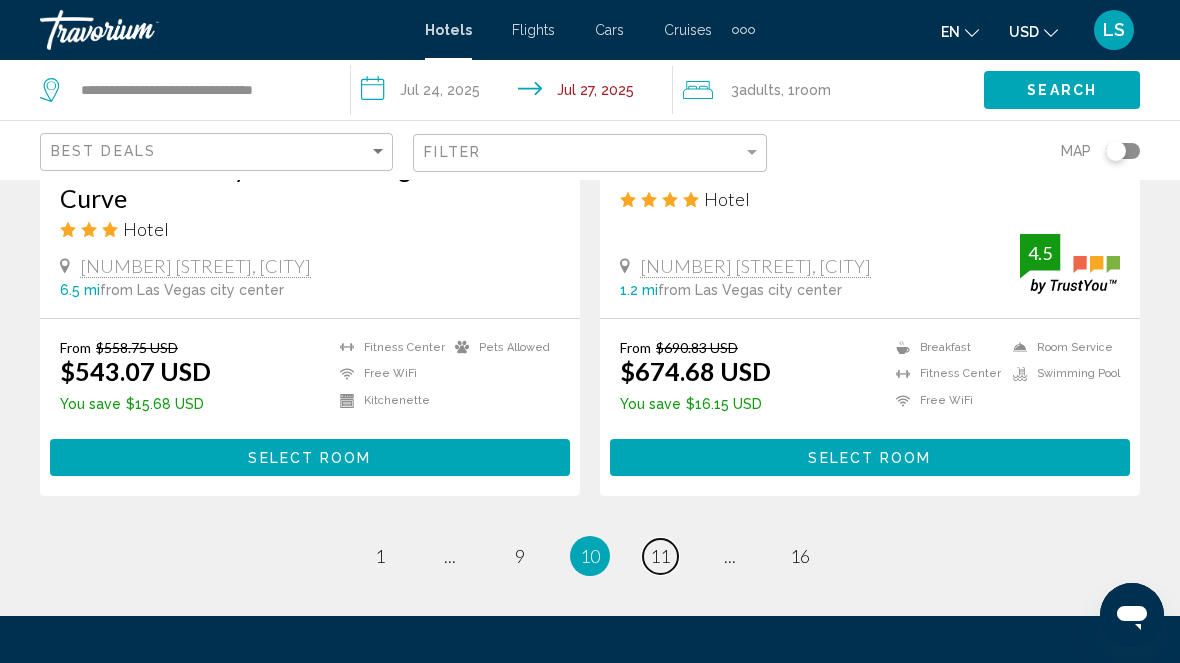 scroll, scrollTop: 4067, scrollLeft: 0, axis: vertical 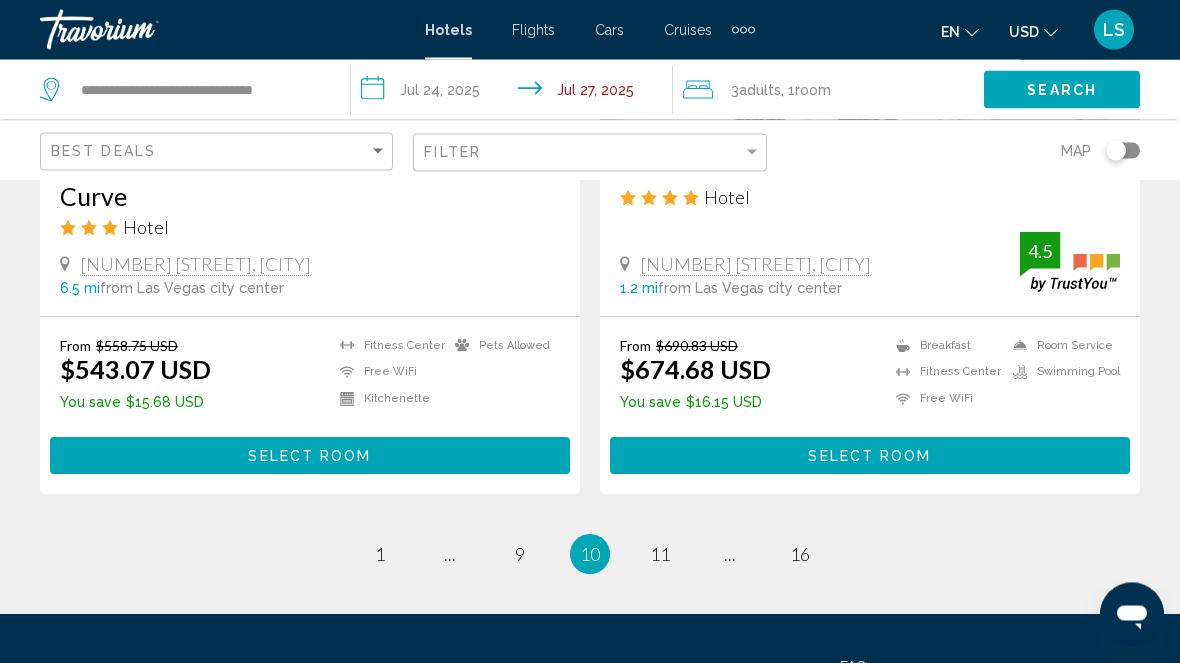 click on "page  11" at bounding box center [660, 555] 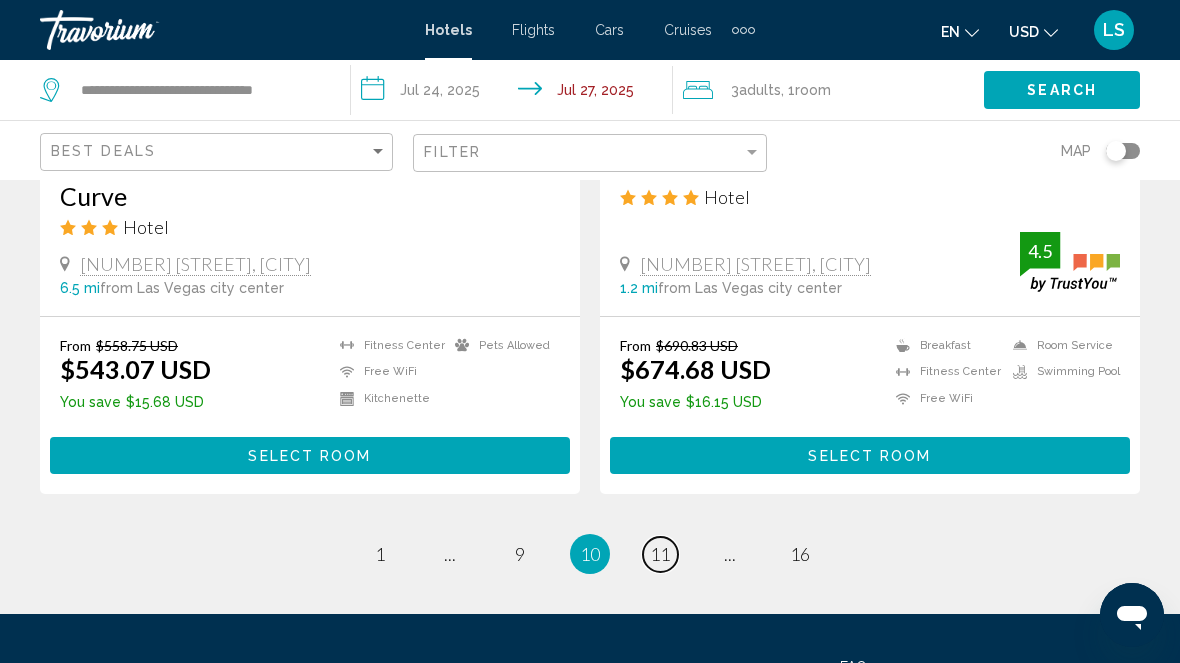 click on "page  11" at bounding box center [380, 554] 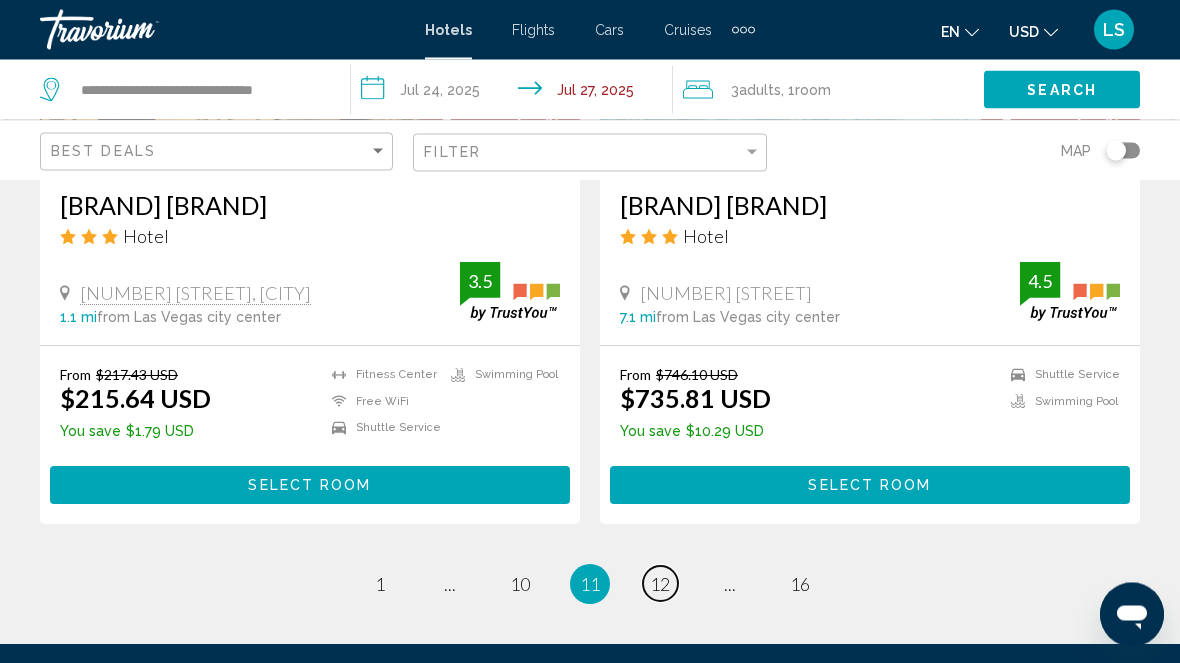 scroll, scrollTop: 4060, scrollLeft: 0, axis: vertical 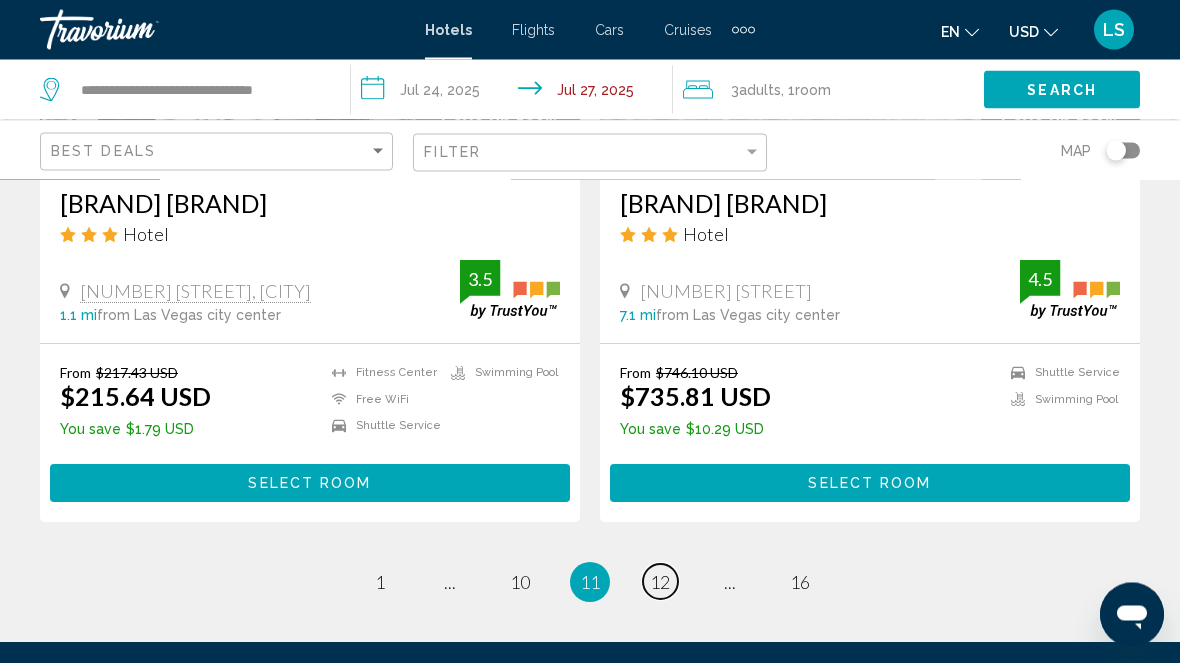 click on "page  12" at bounding box center [380, 582] 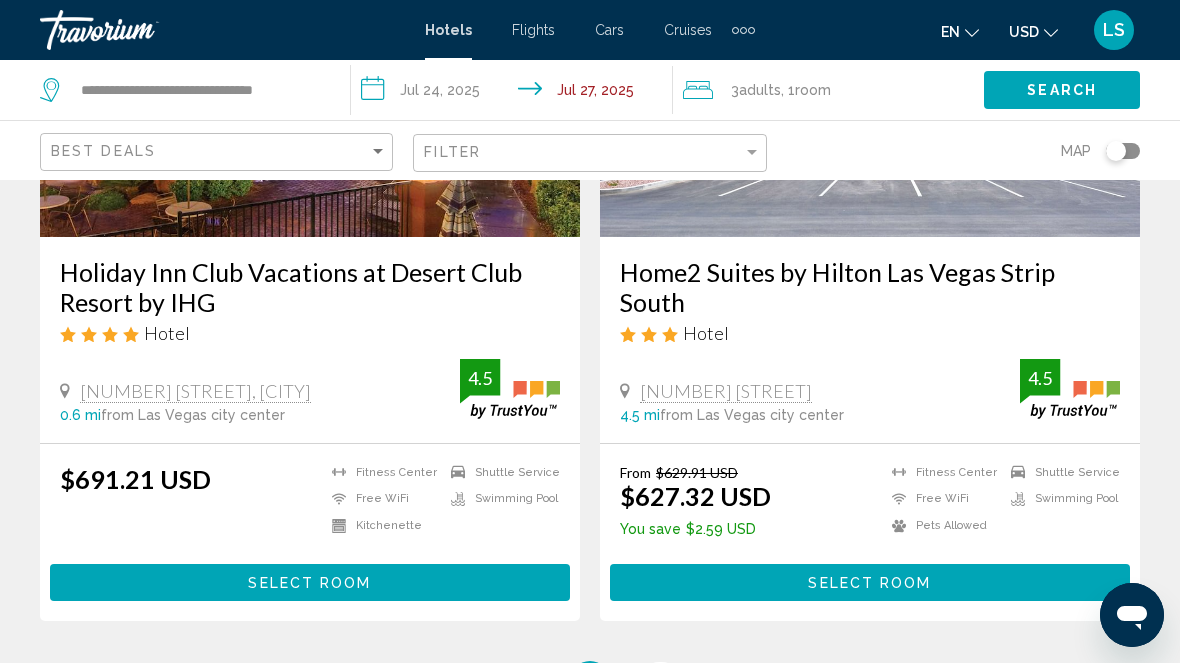 scroll, scrollTop: 3895, scrollLeft: 0, axis: vertical 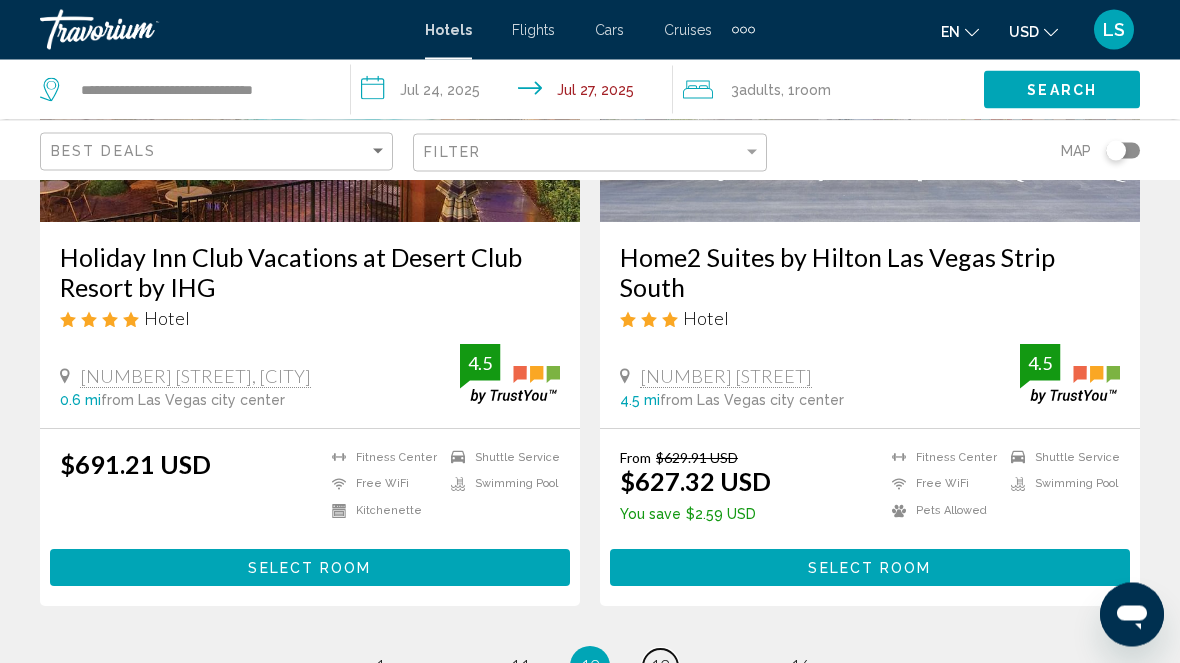 click on "page  13" at bounding box center (380, 667) 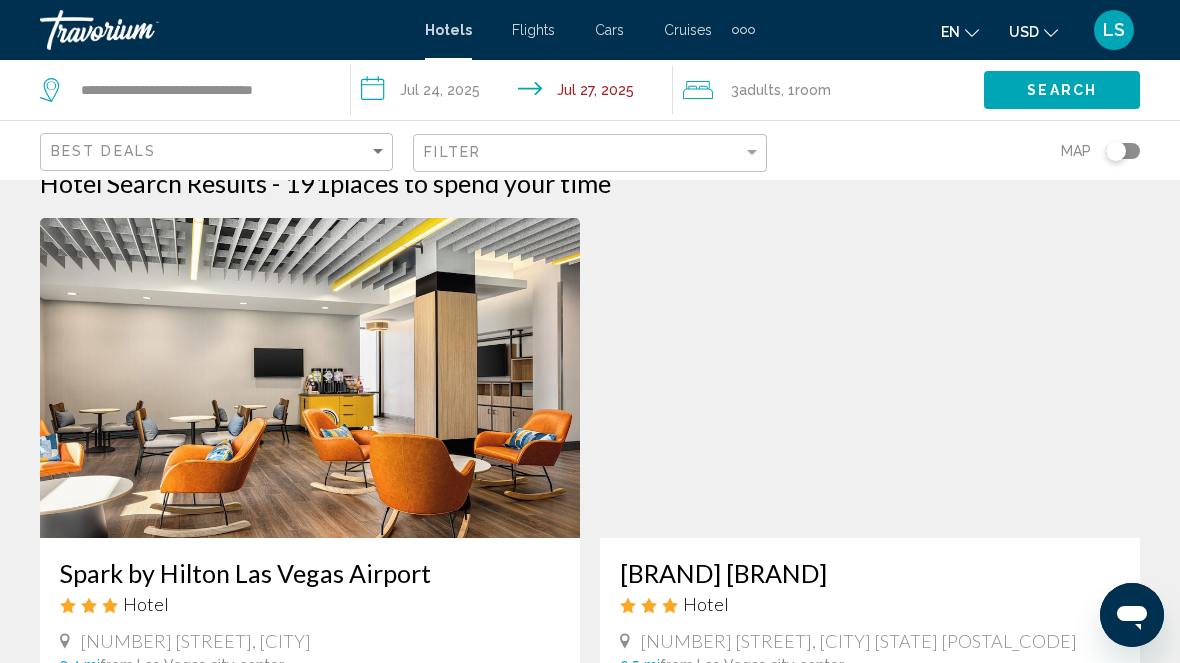 scroll, scrollTop: 0, scrollLeft: 0, axis: both 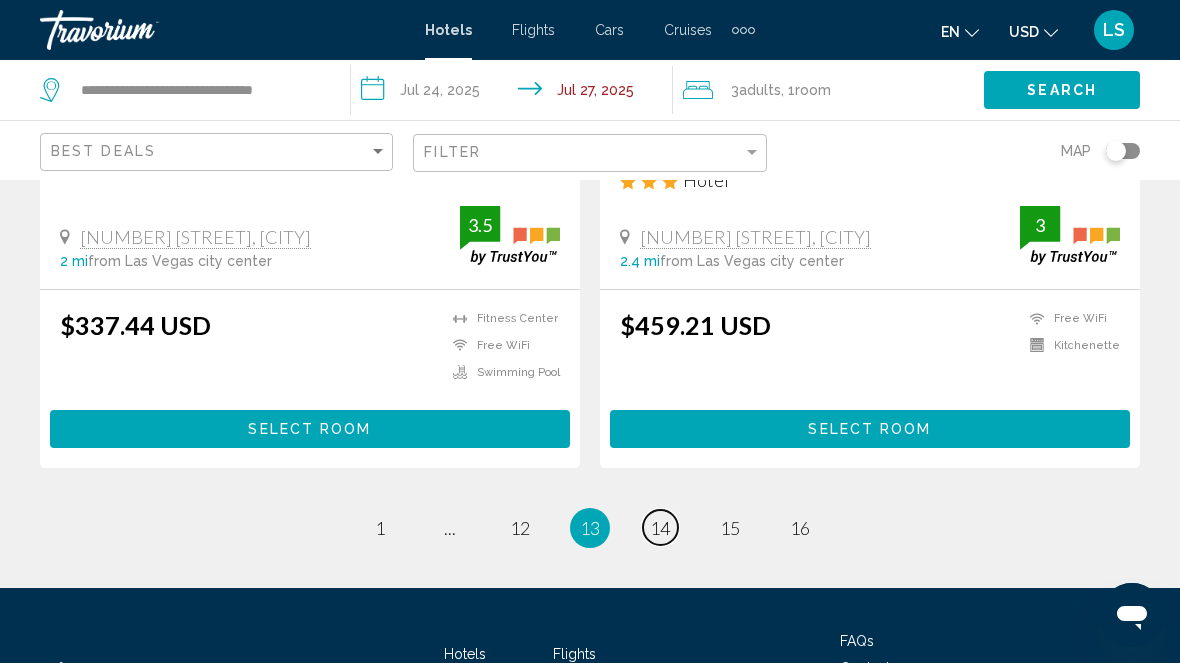 click on "14" at bounding box center (380, 528) 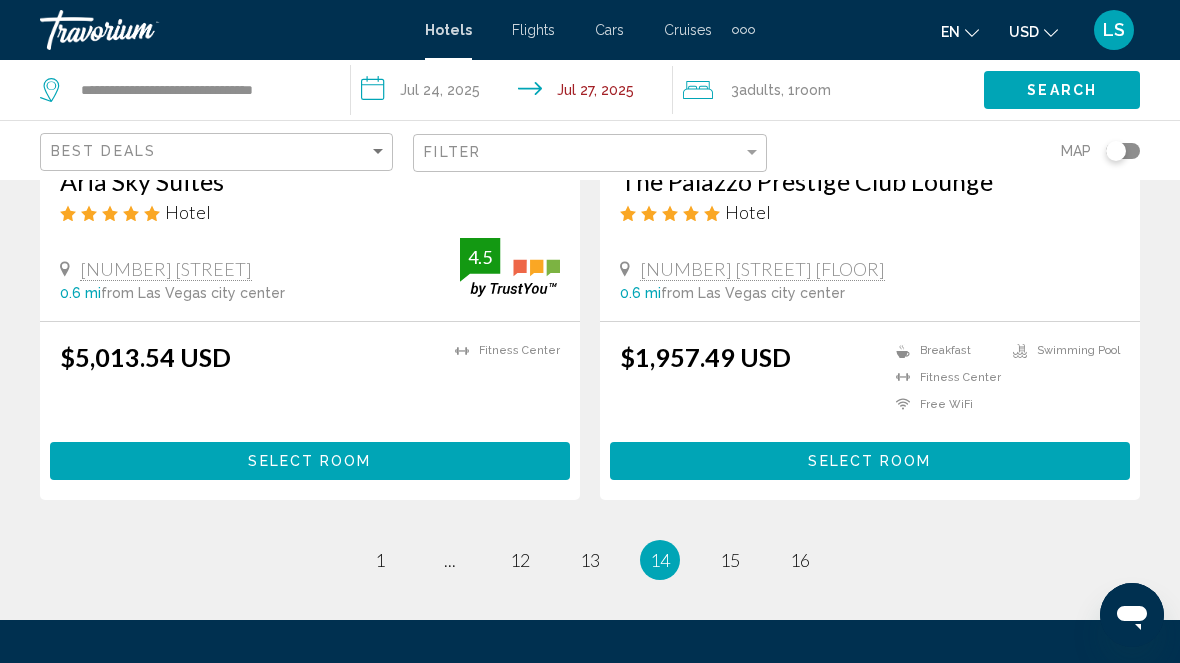 scroll, scrollTop: 3968, scrollLeft: 0, axis: vertical 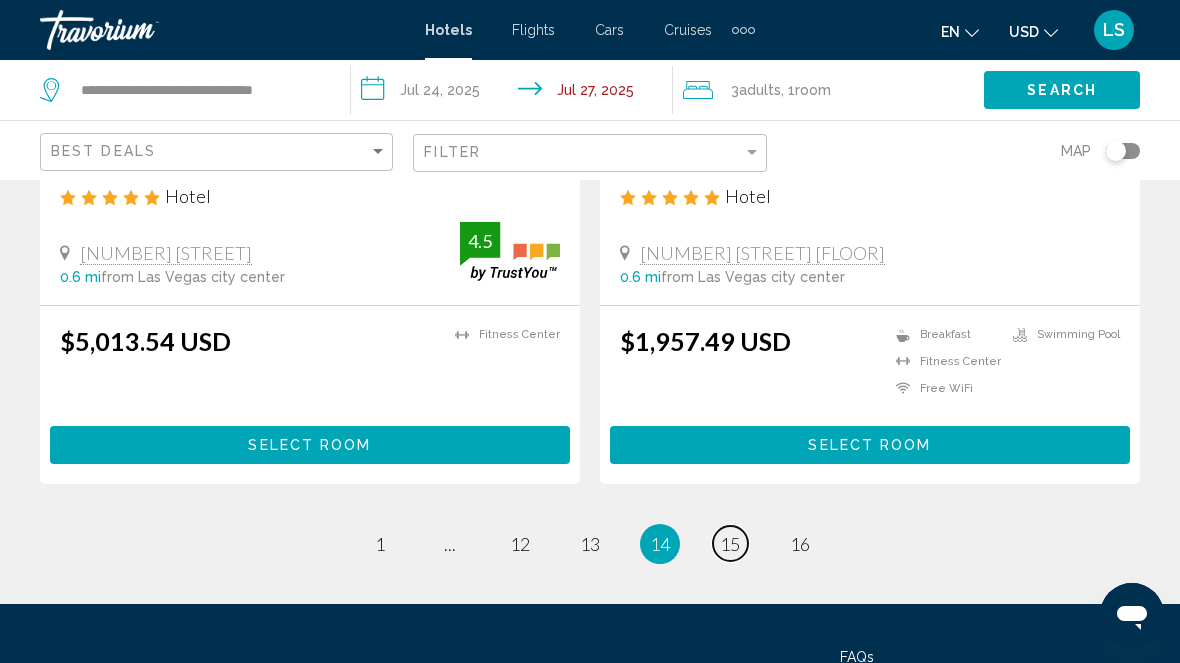 click on "15" at bounding box center (380, 544) 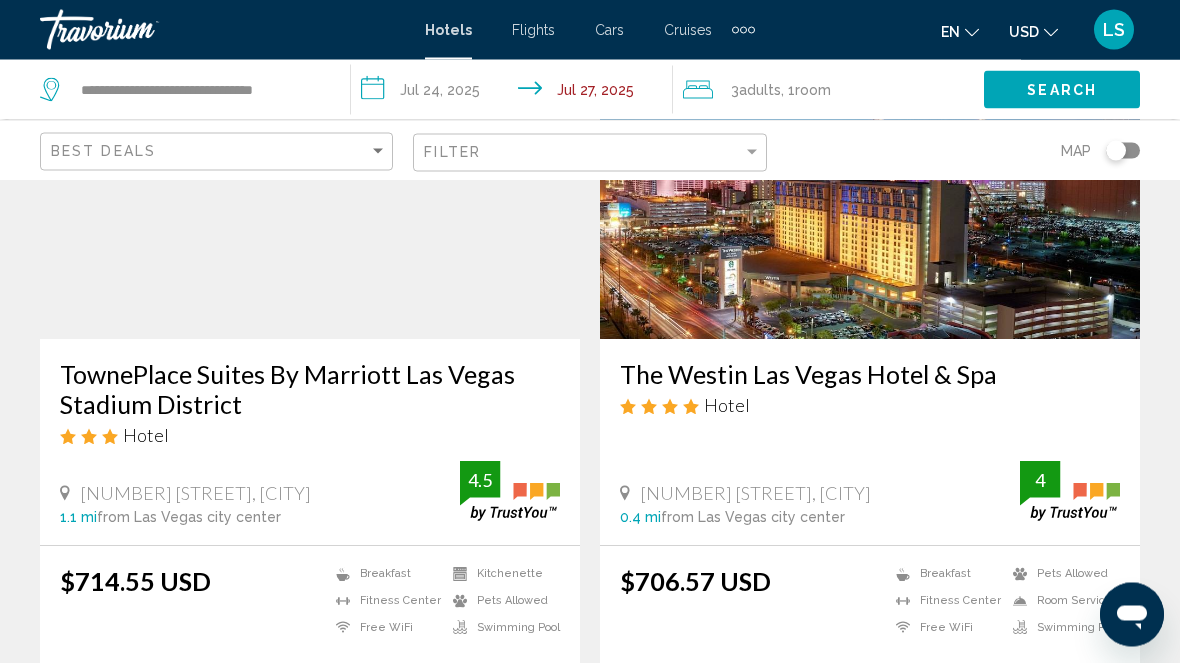 scroll, scrollTop: 0, scrollLeft: 0, axis: both 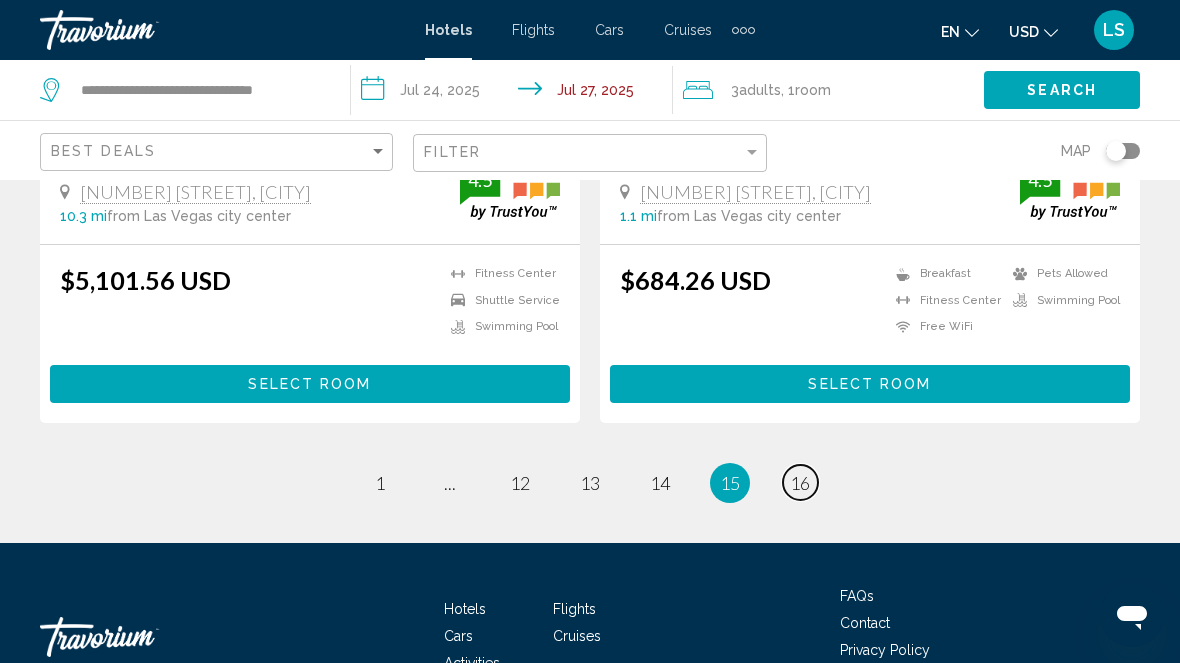 click on "page  16" at bounding box center (380, 482) 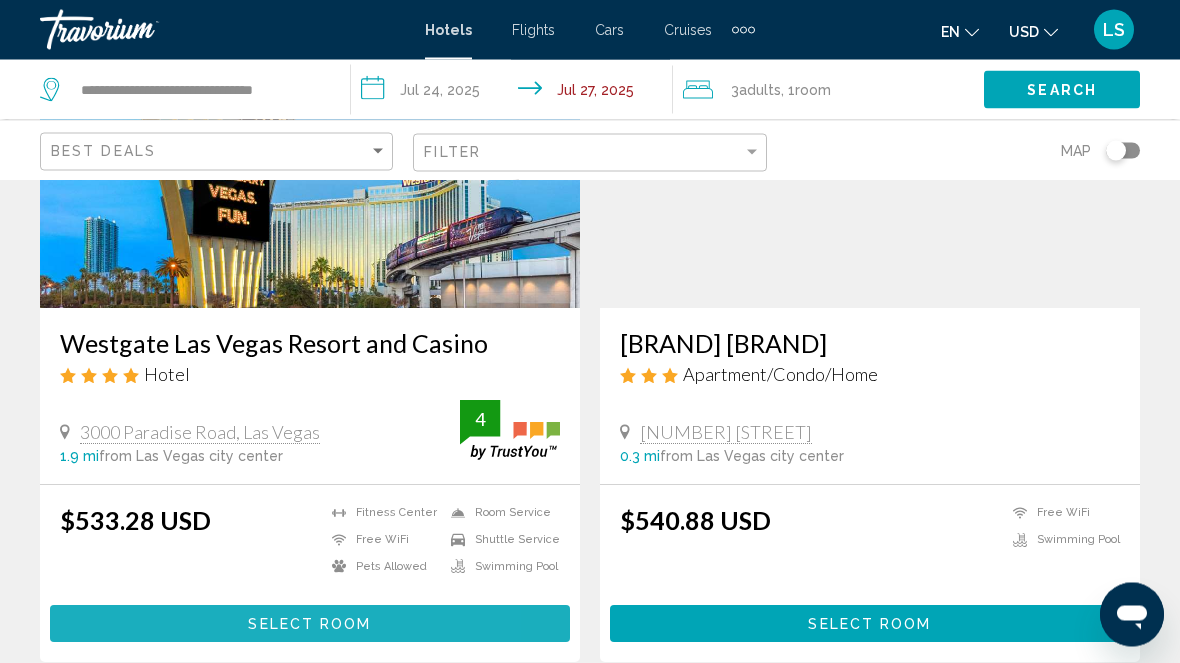 scroll, scrollTop: 1669, scrollLeft: 0, axis: vertical 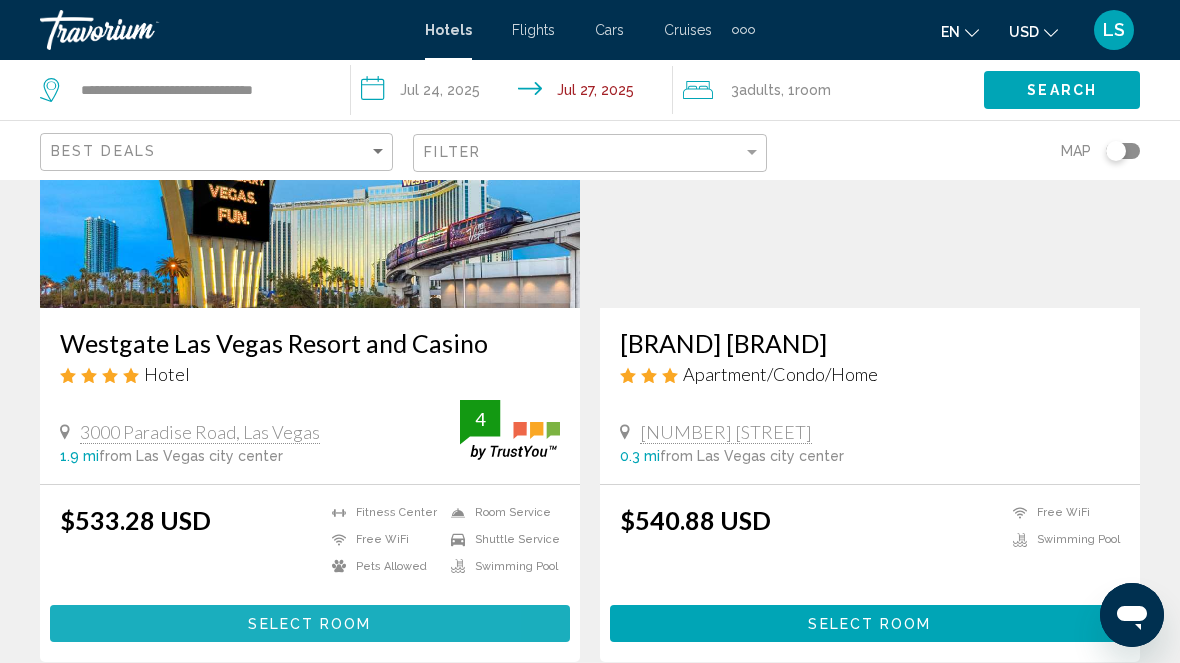 click on "Select Room" at bounding box center [310, 623] 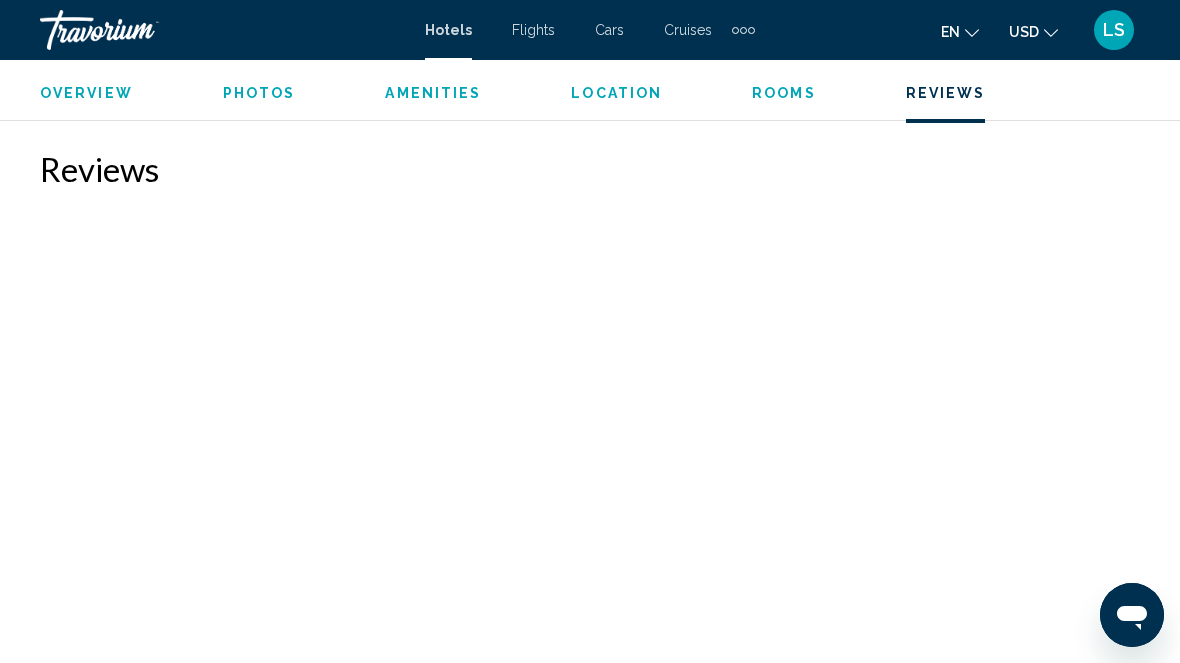 scroll, scrollTop: 5639, scrollLeft: 0, axis: vertical 